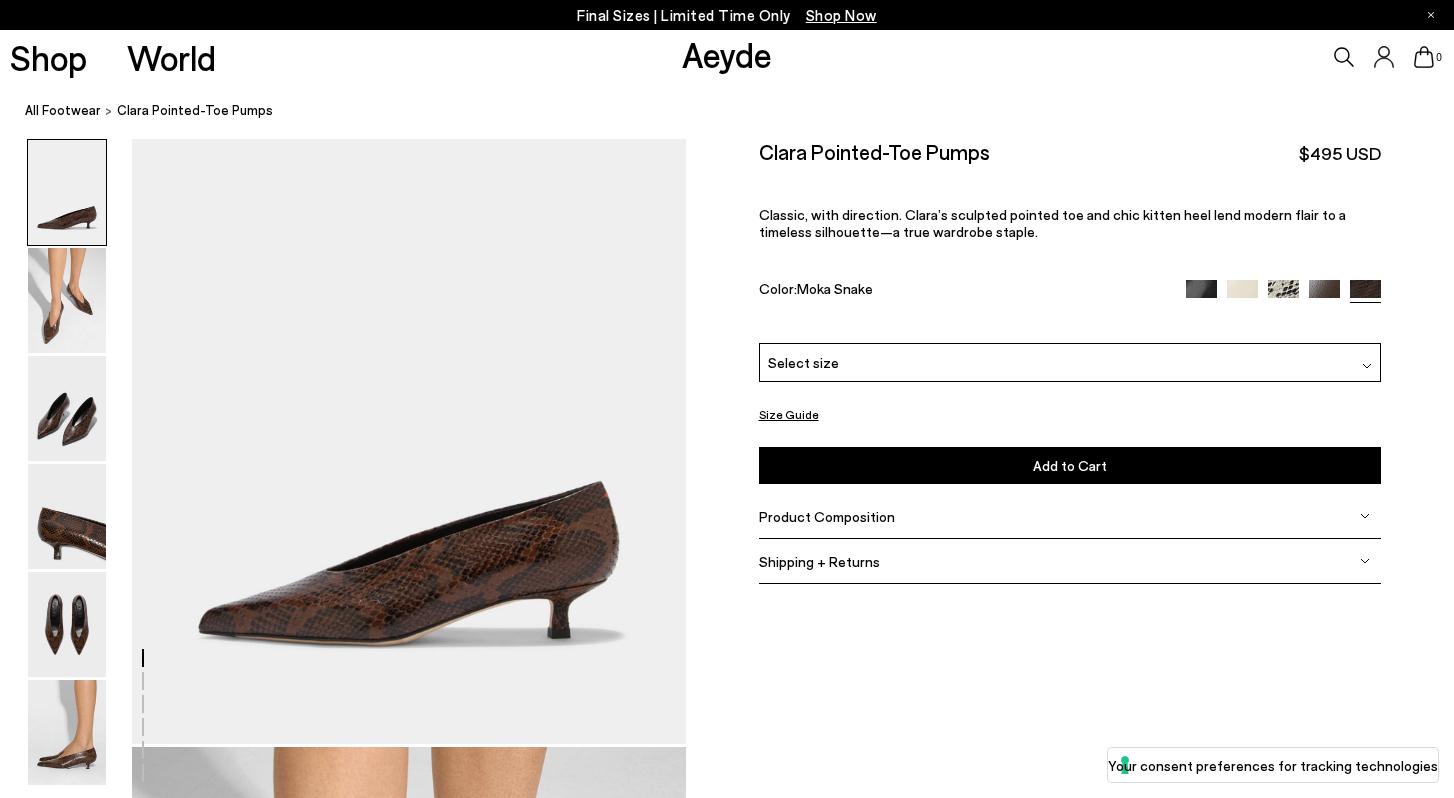 scroll, scrollTop: 0, scrollLeft: 0, axis: both 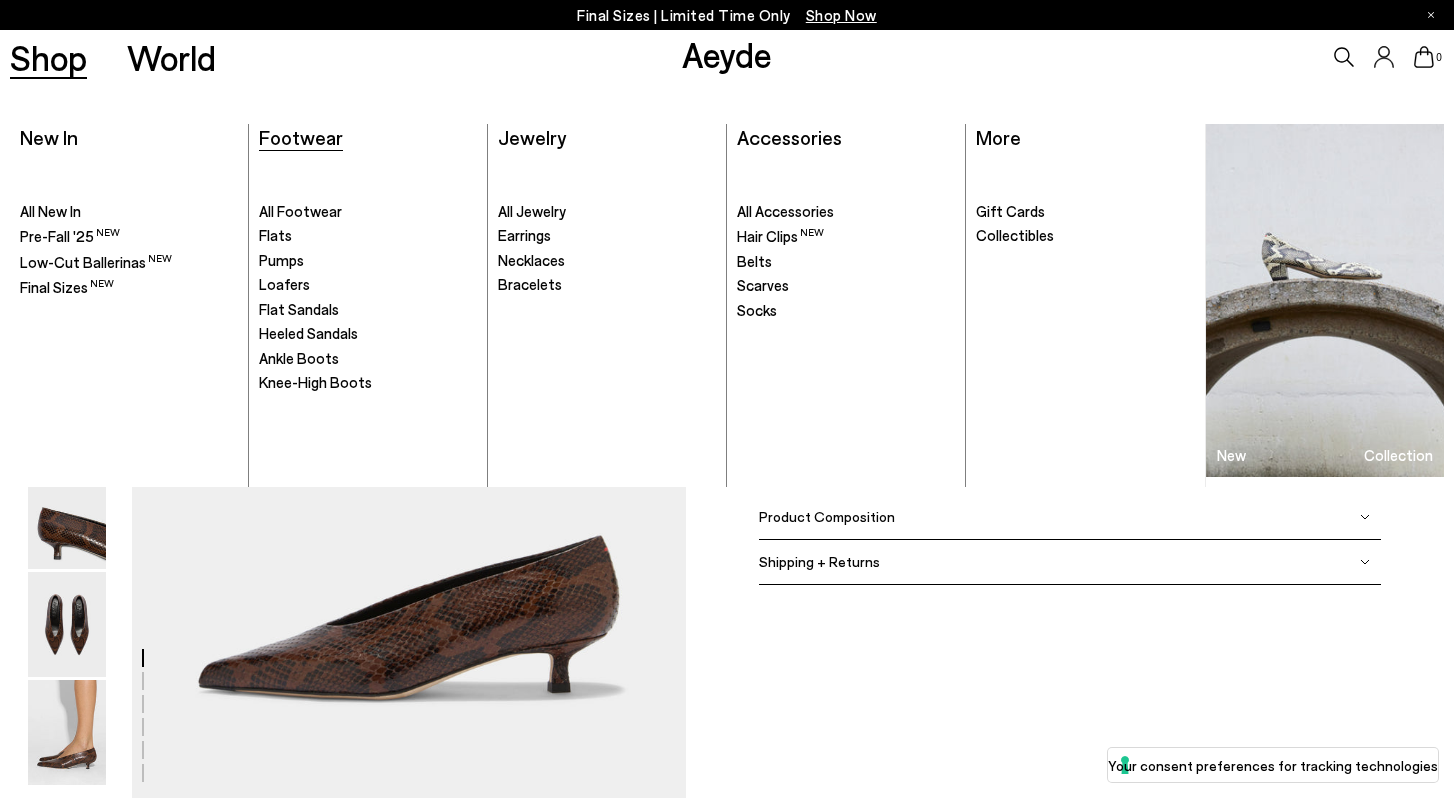click on "Footwear" at bounding box center [301, 137] 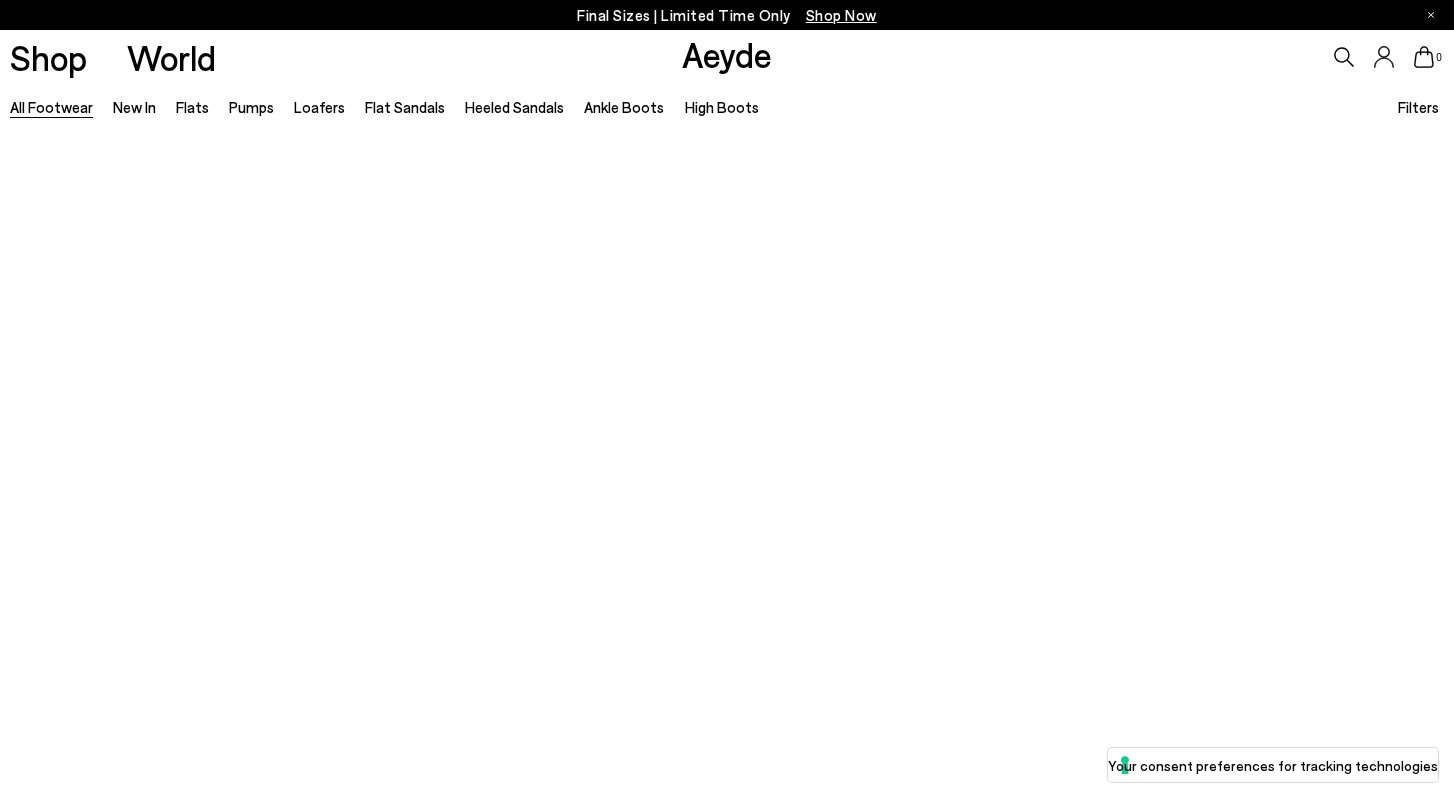 scroll, scrollTop: 0, scrollLeft: 0, axis: both 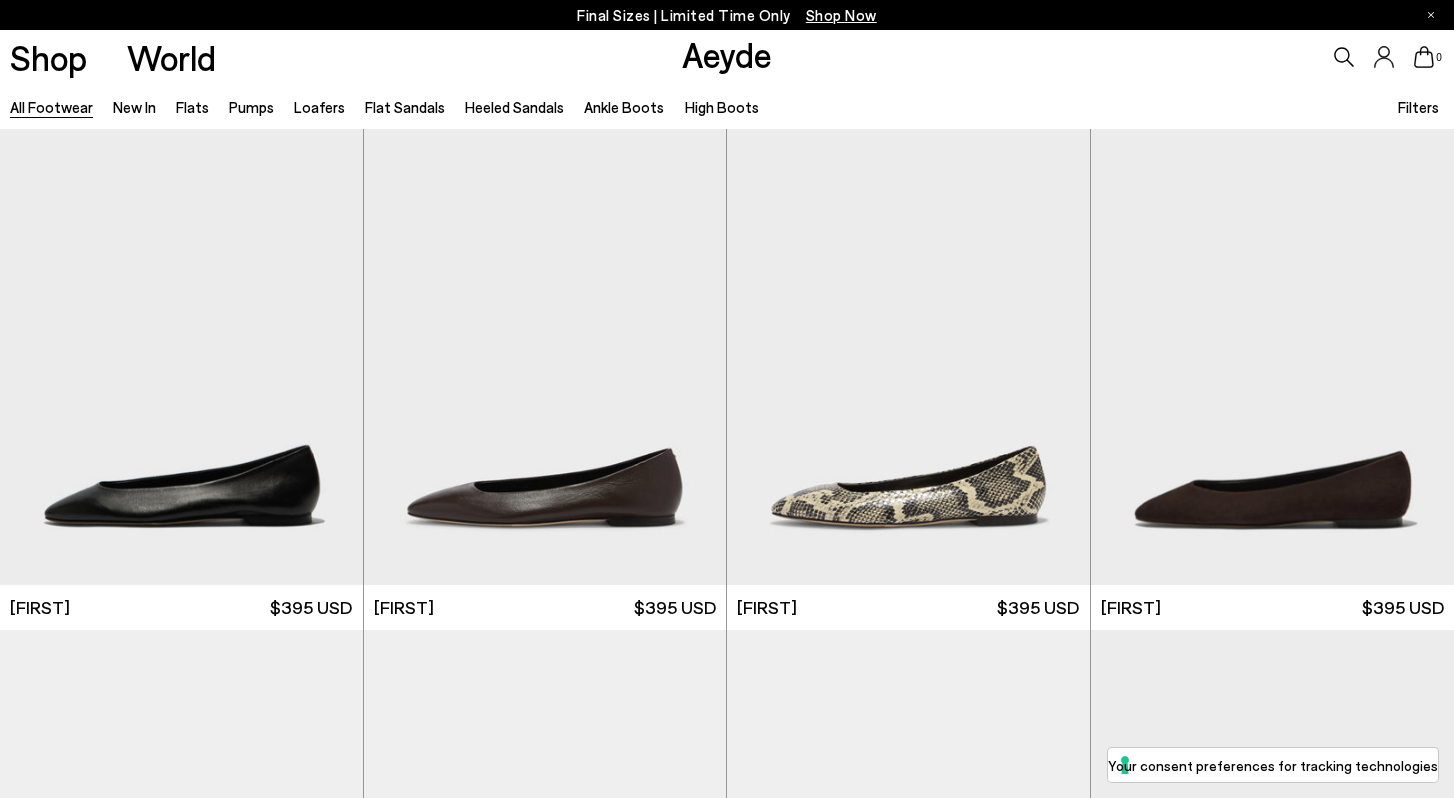 click on "Filters" at bounding box center [1418, 107] 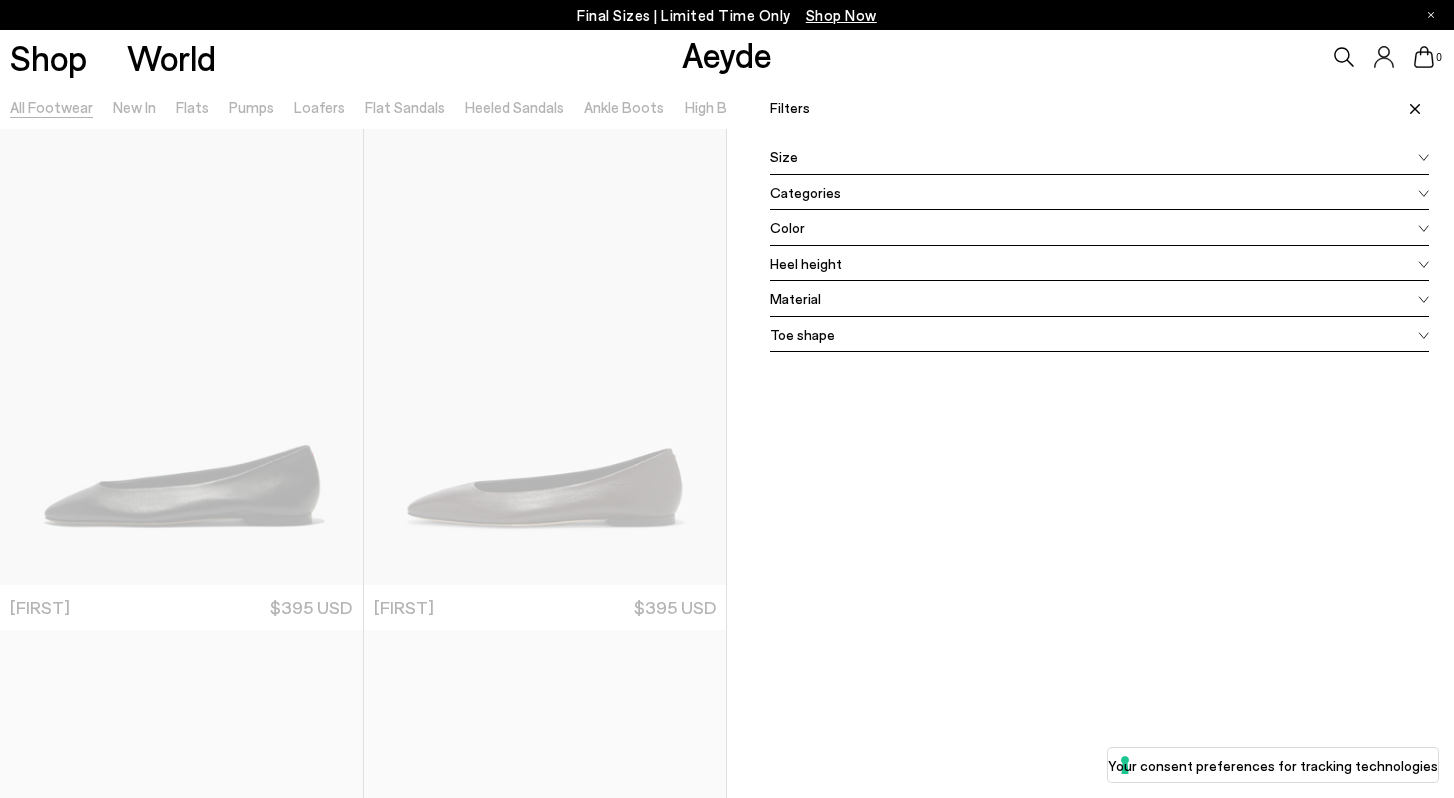 click on "Color" at bounding box center (1099, 228) 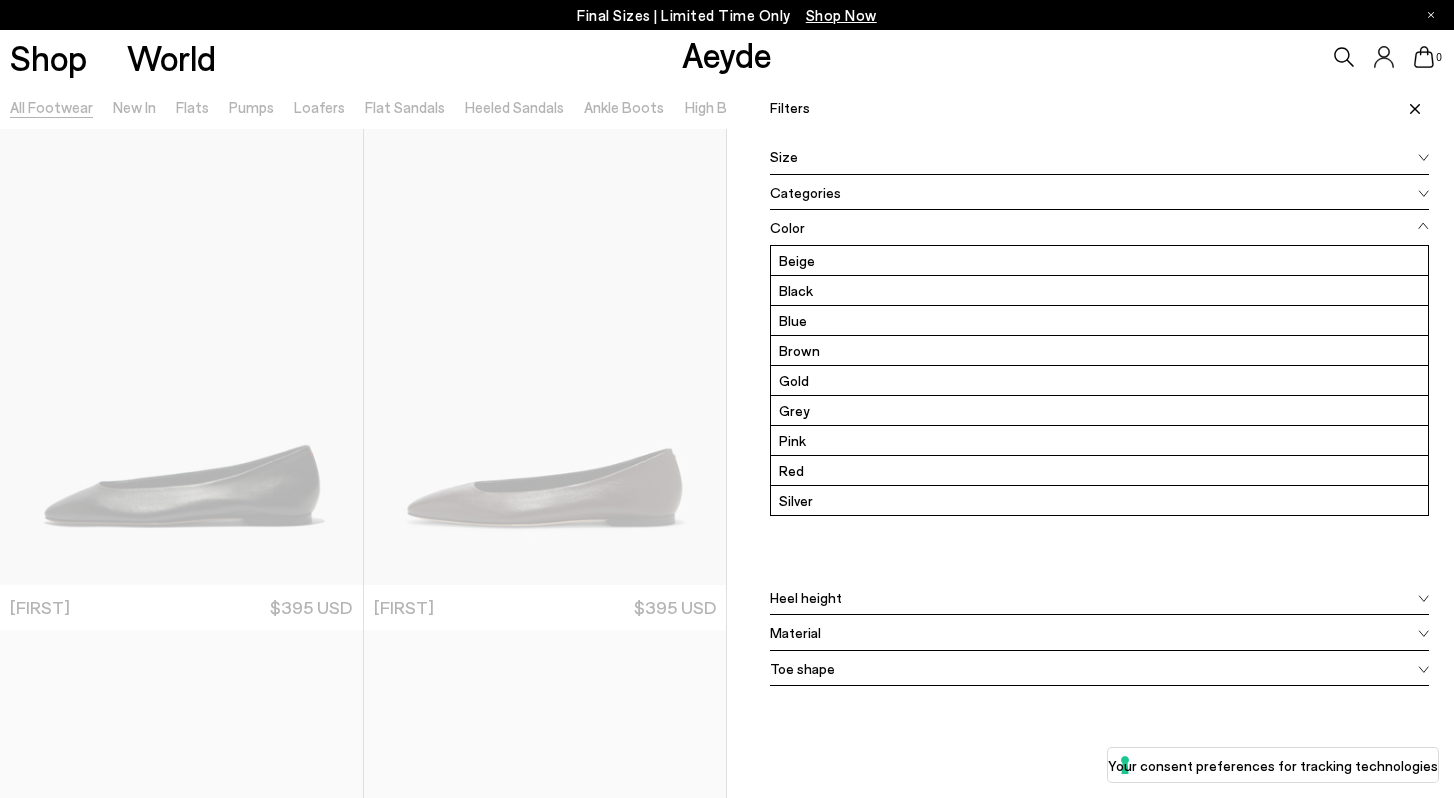 click on "Material" at bounding box center (795, 632) 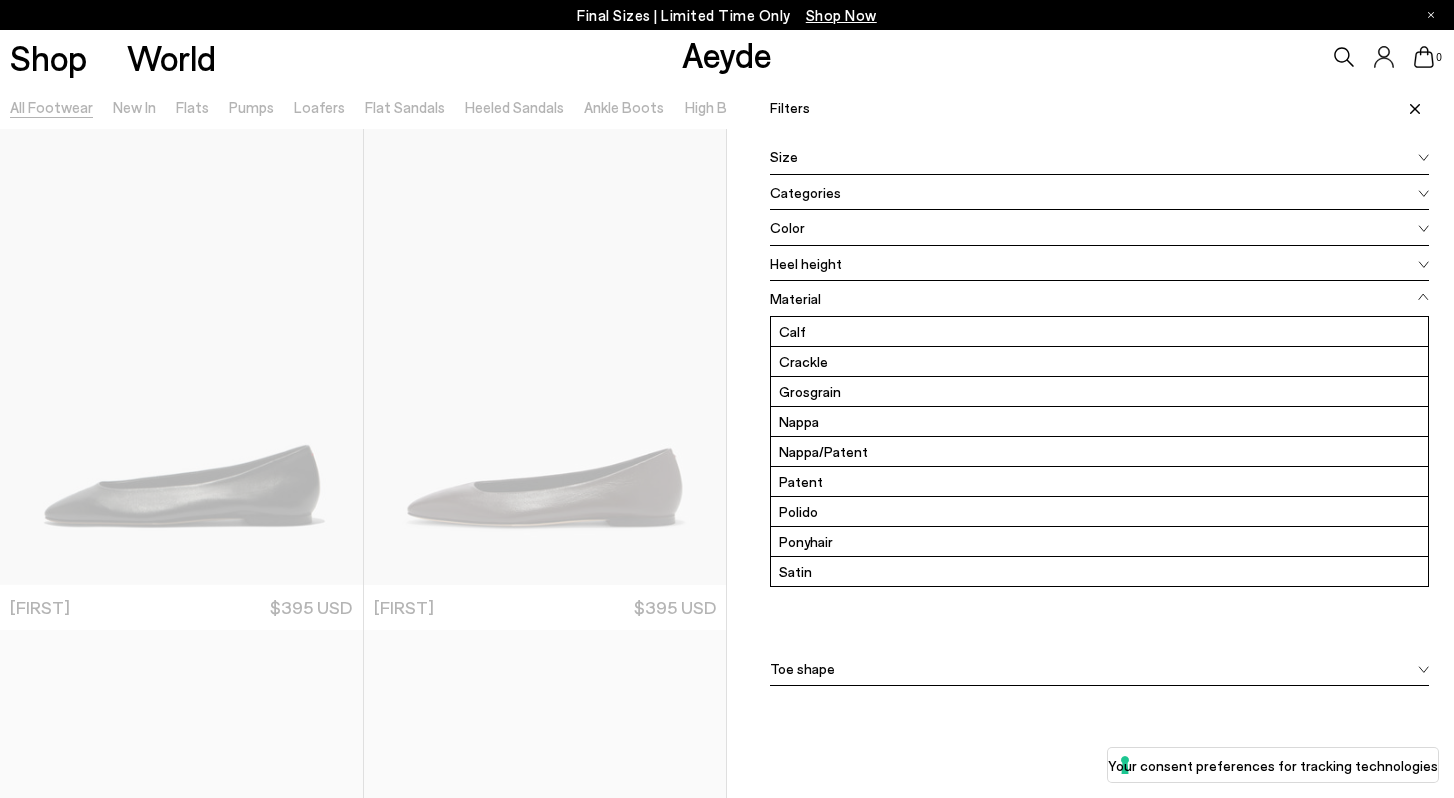 click on "Color" at bounding box center (787, 227) 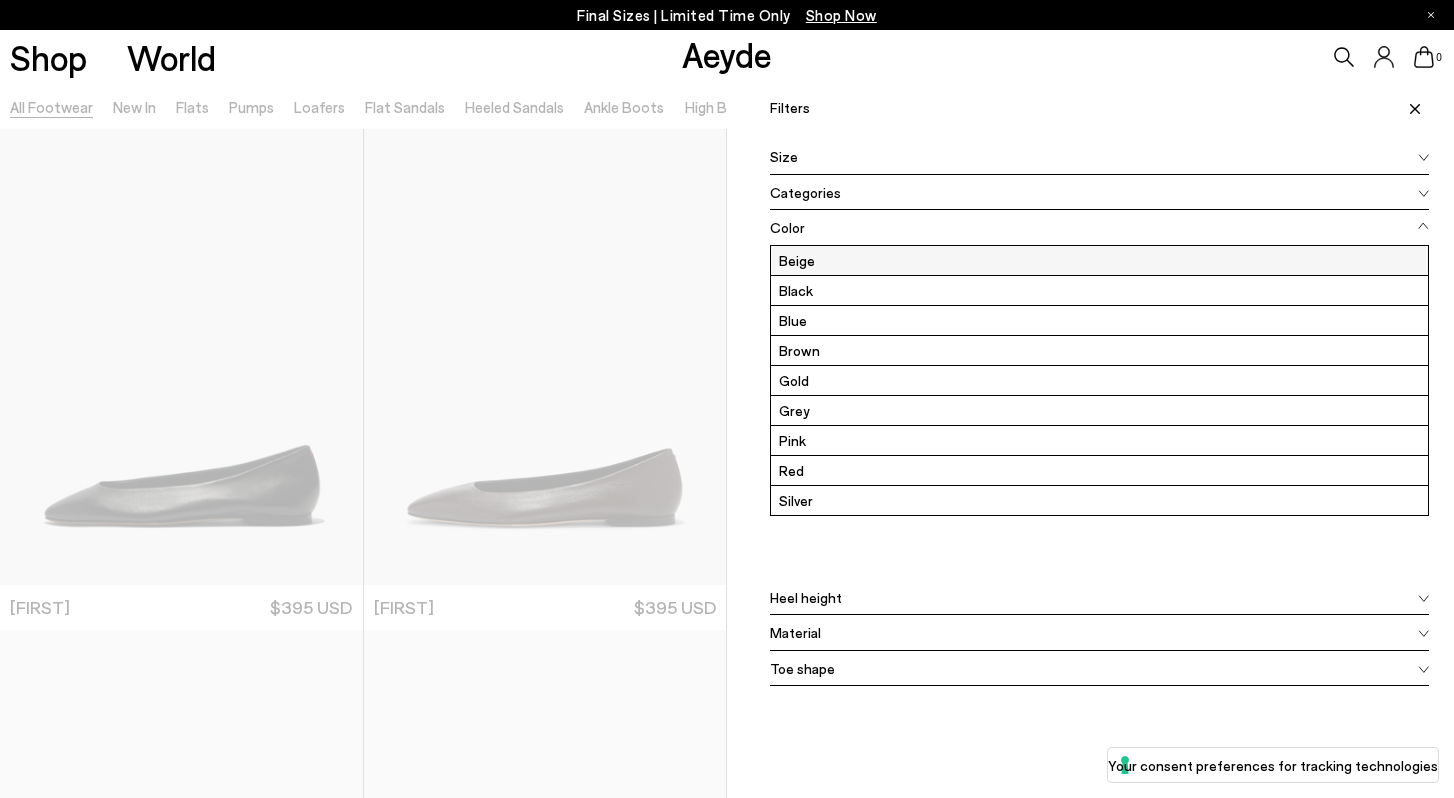 click on "Beige" at bounding box center (1099, 260) 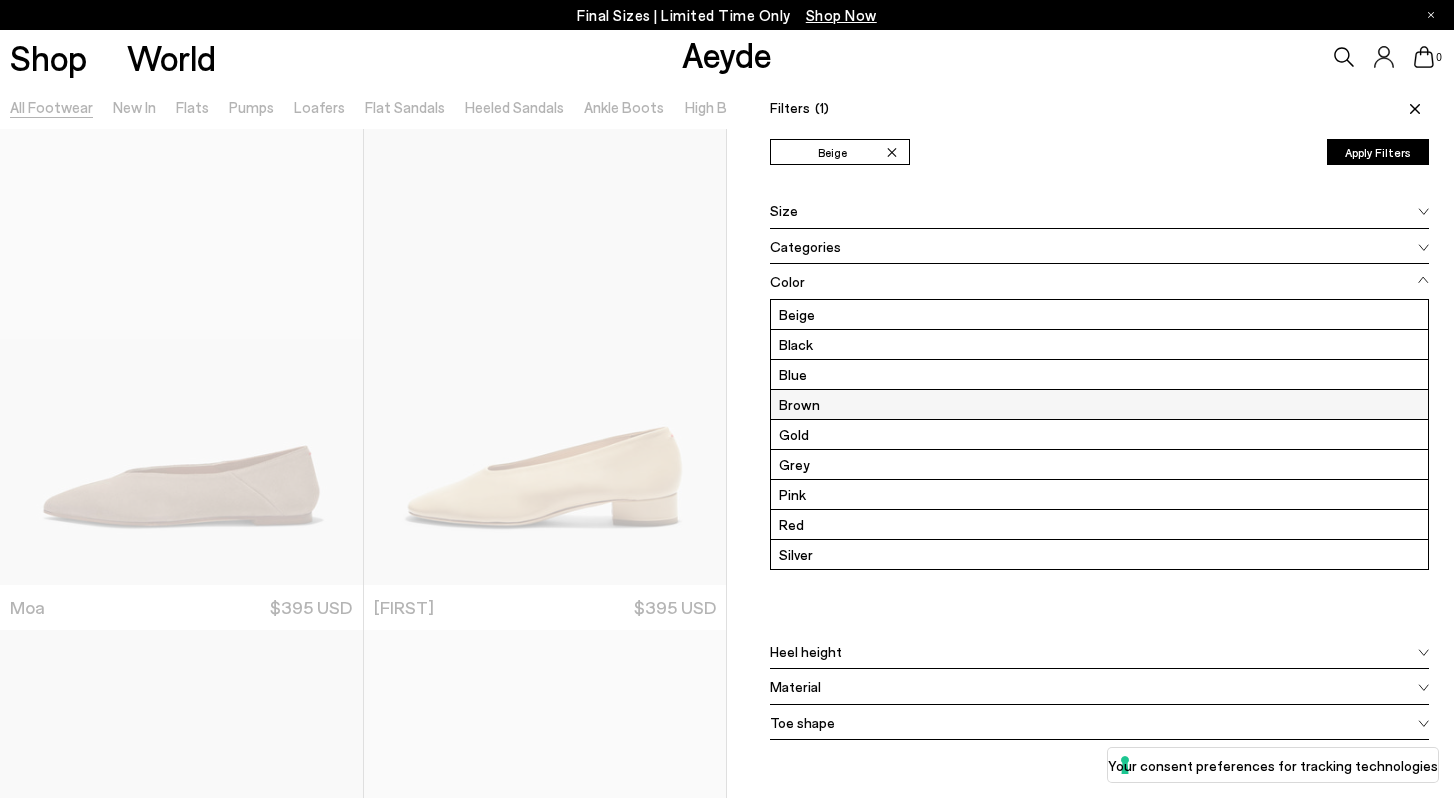 click on "Brown" at bounding box center (1099, 404) 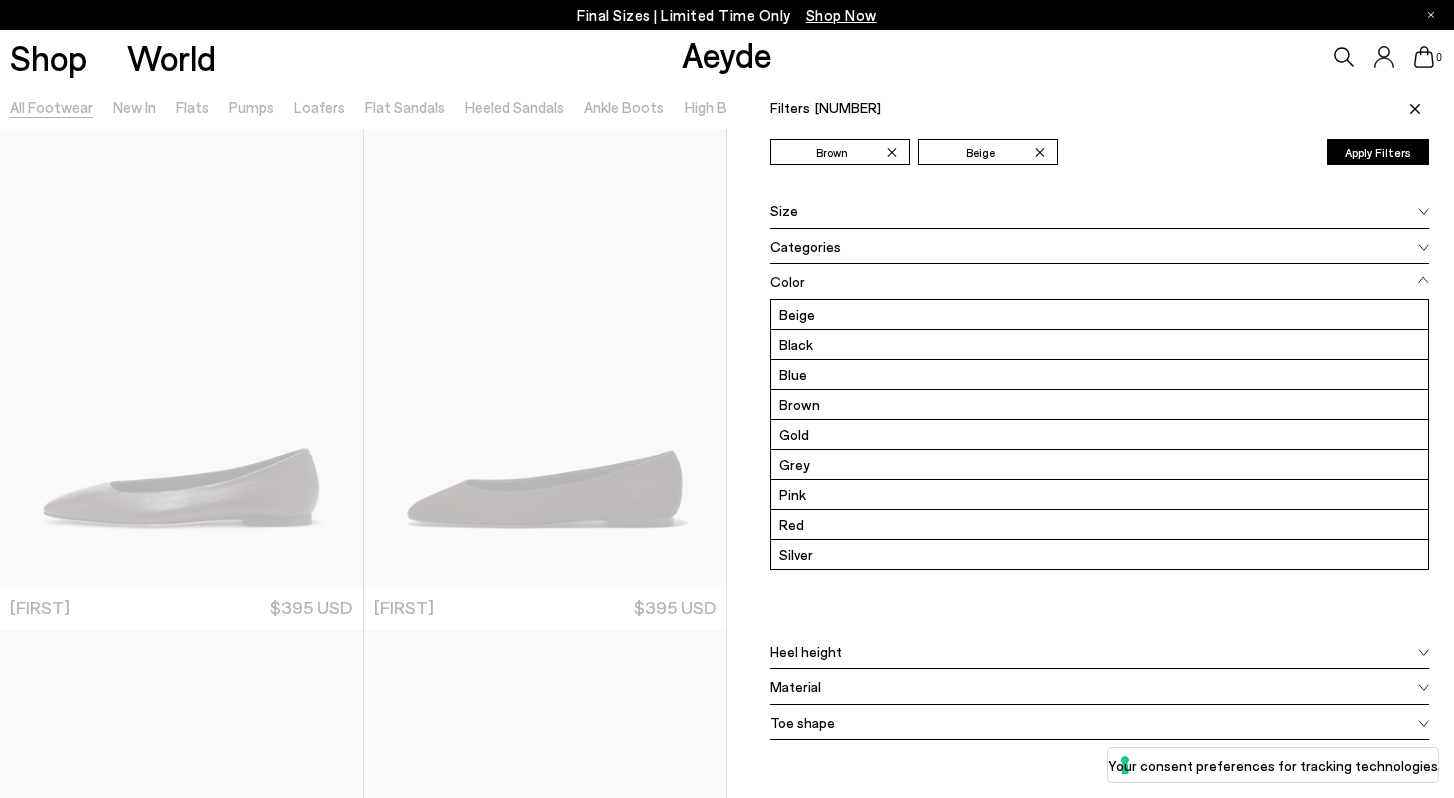 click on "Apply Filters" at bounding box center [1378, 152] 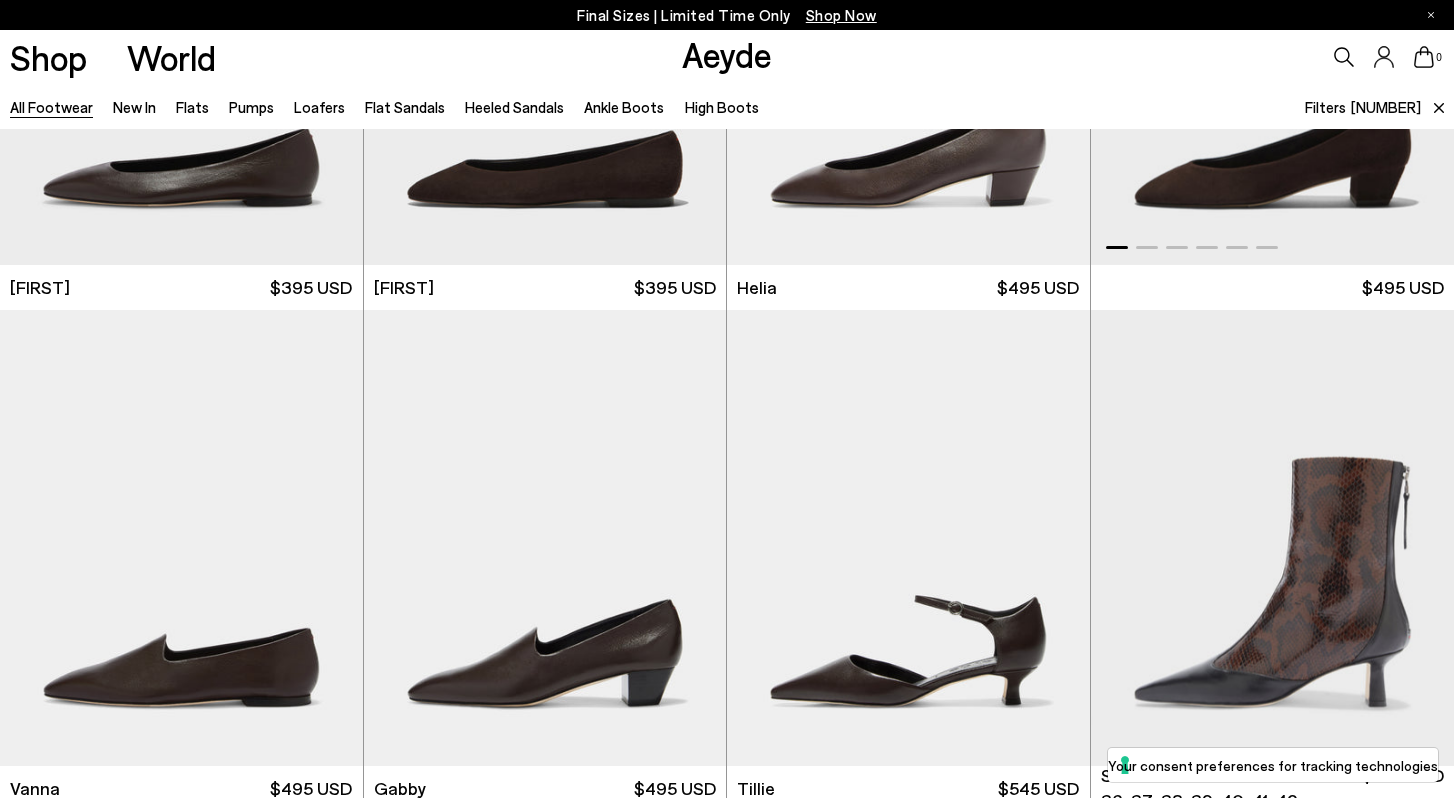 scroll, scrollTop: 608, scrollLeft: 0, axis: vertical 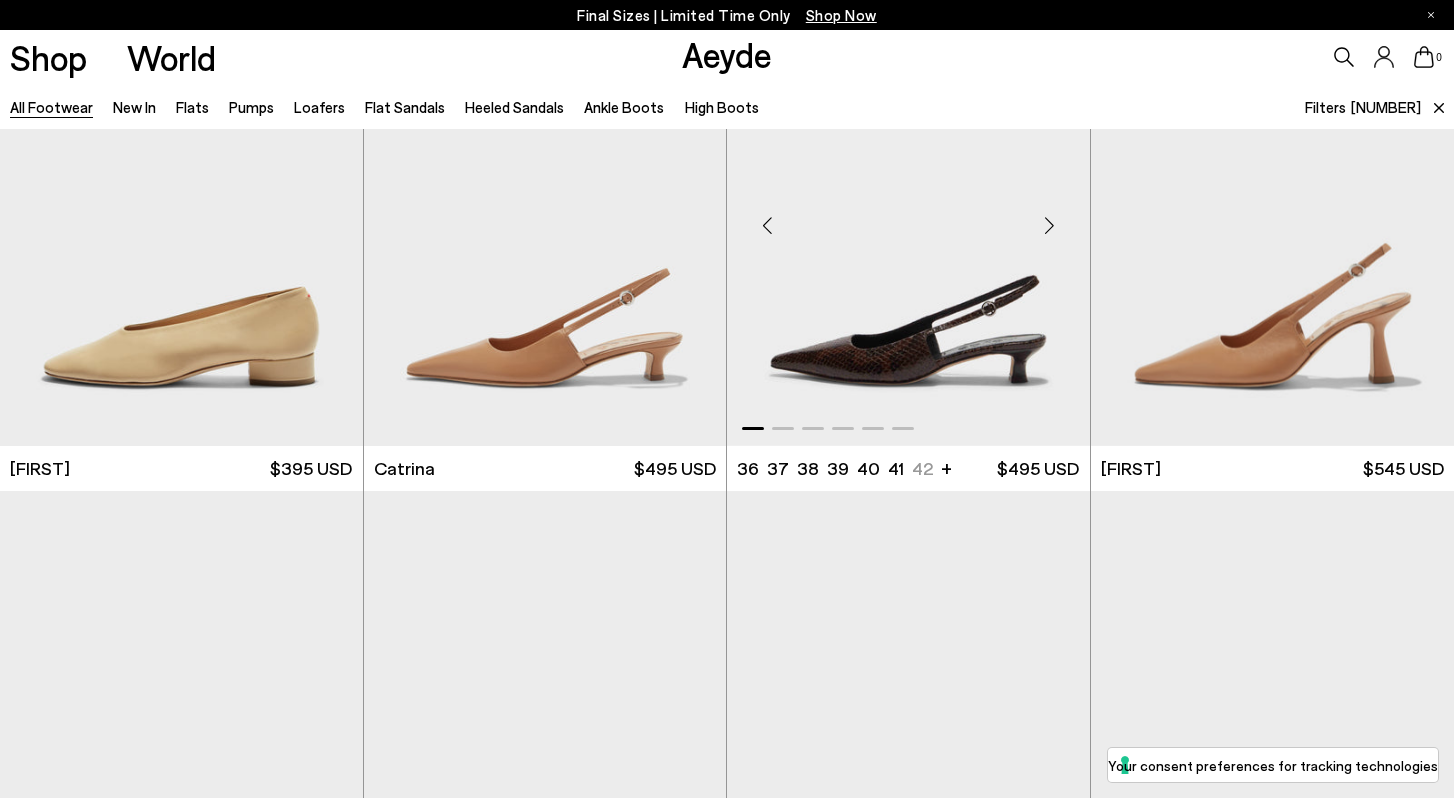 click at bounding box center [908, 218] 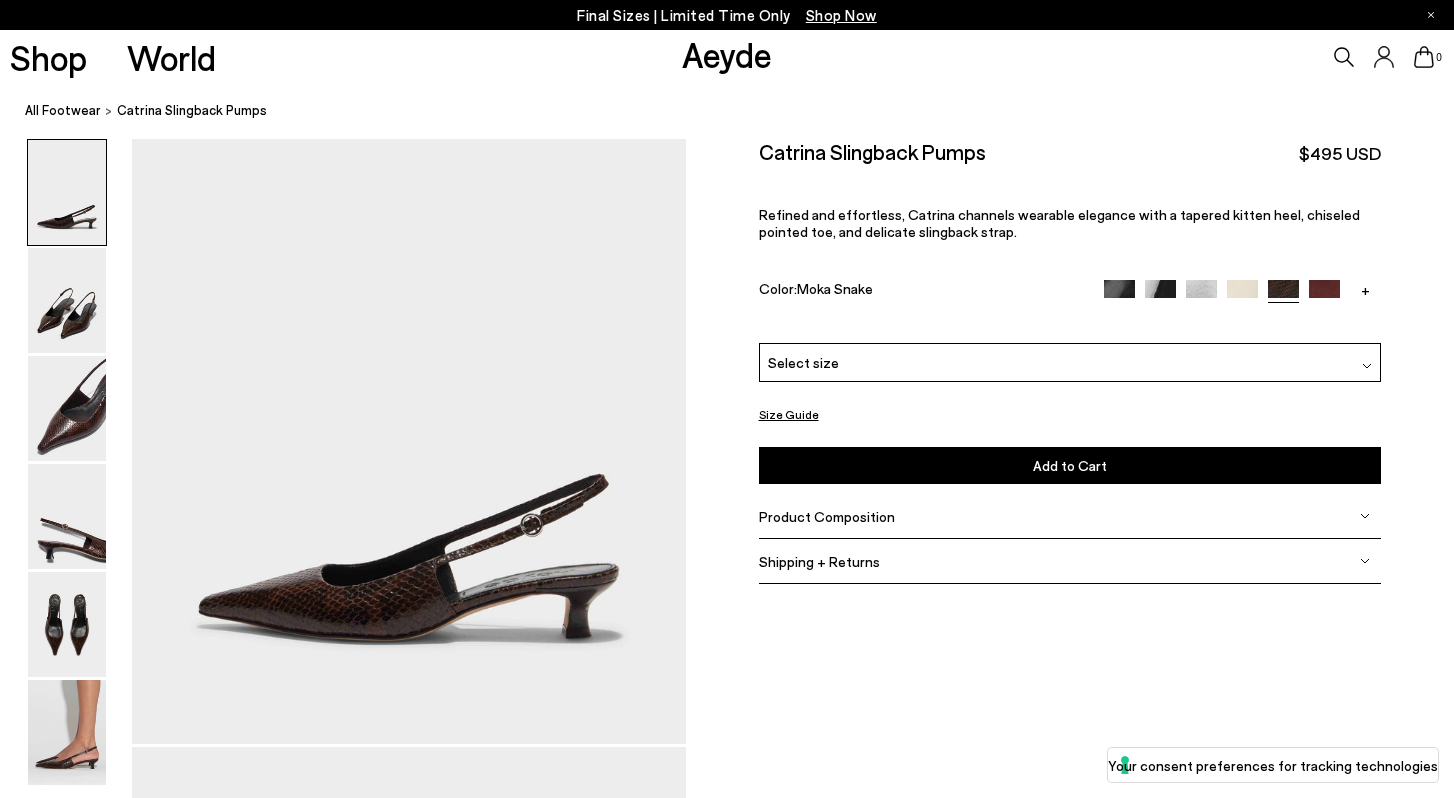 scroll, scrollTop: 0, scrollLeft: 0, axis: both 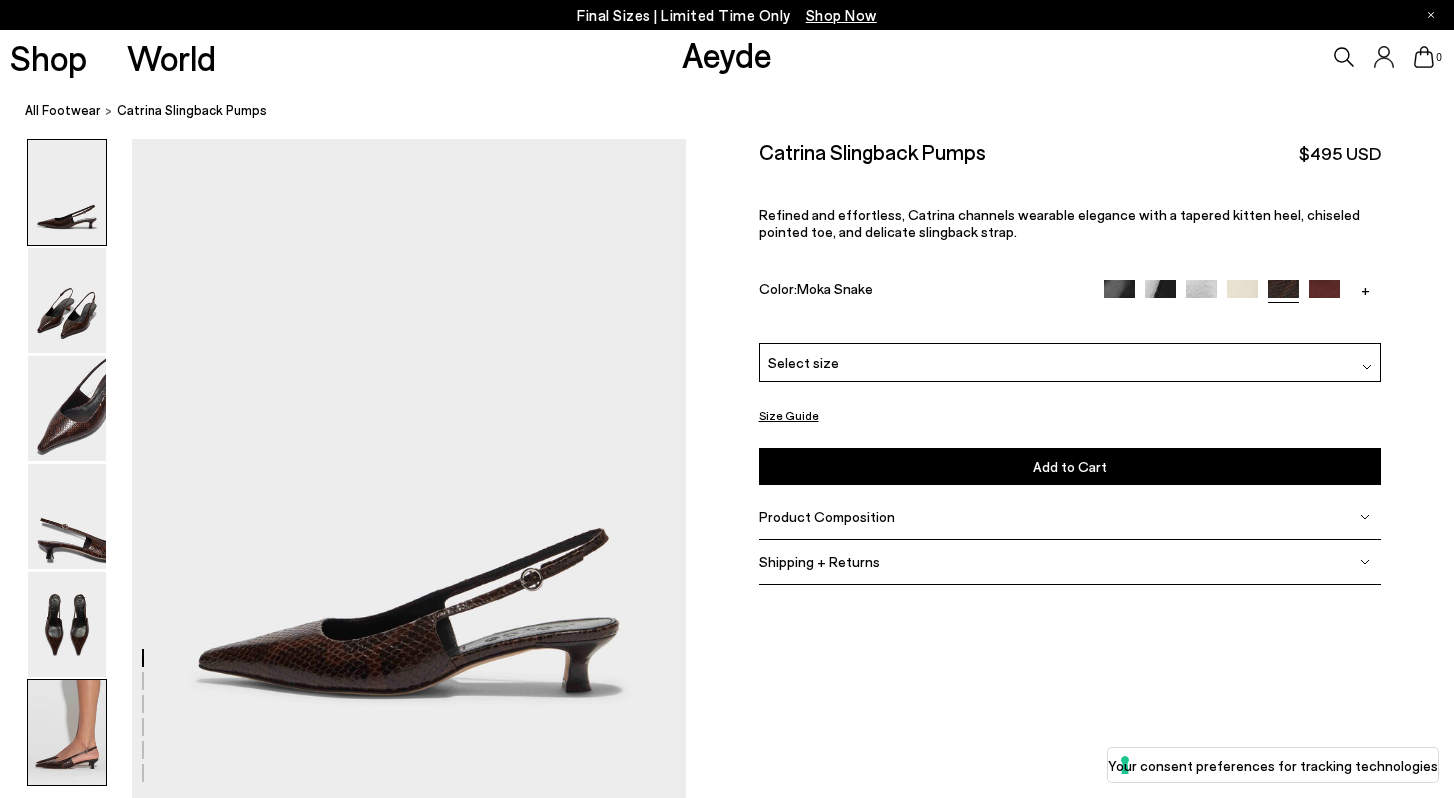 click at bounding box center (67, 732) 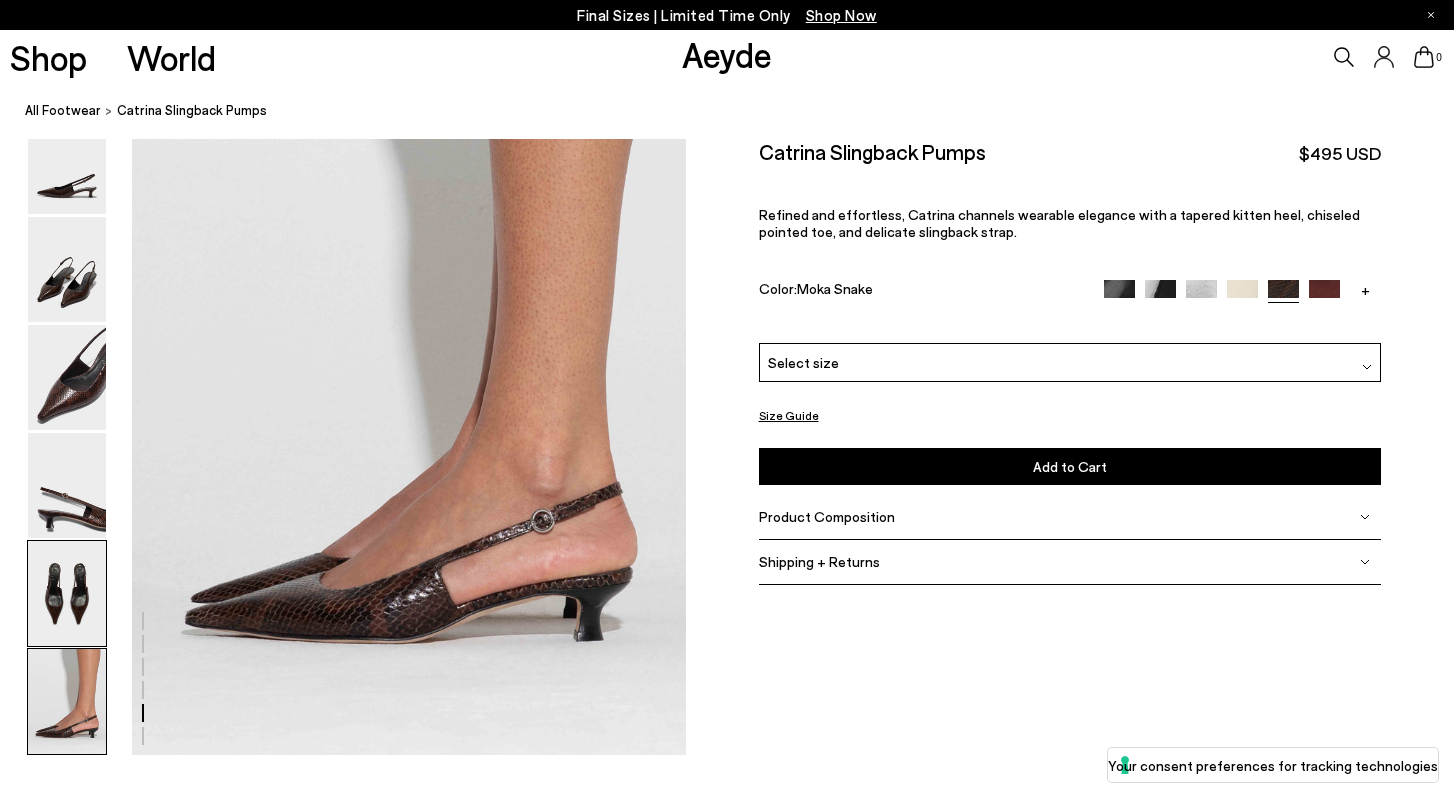 scroll, scrollTop: 3767, scrollLeft: 0, axis: vertical 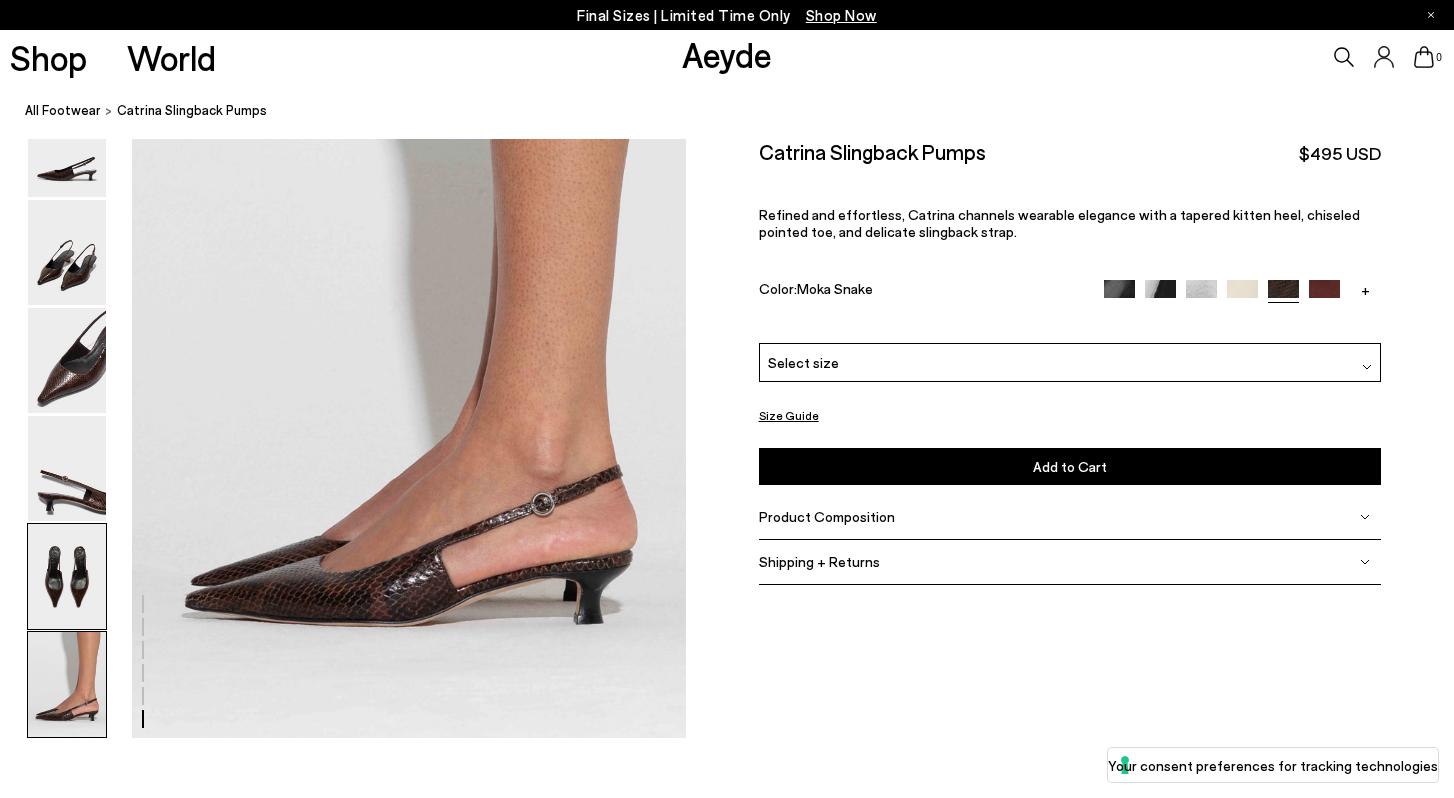 click at bounding box center (67, 576) 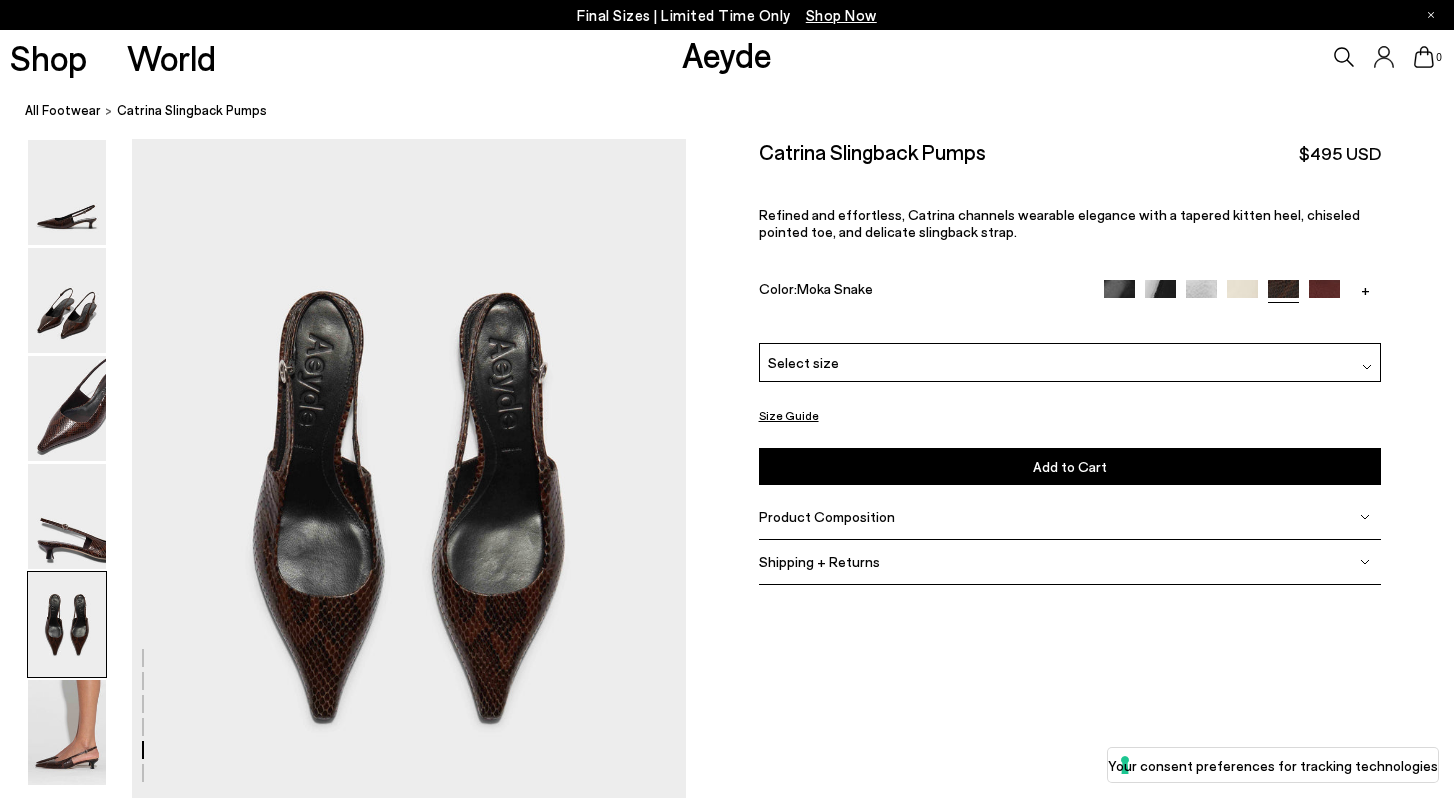 scroll, scrollTop: 2888, scrollLeft: 0, axis: vertical 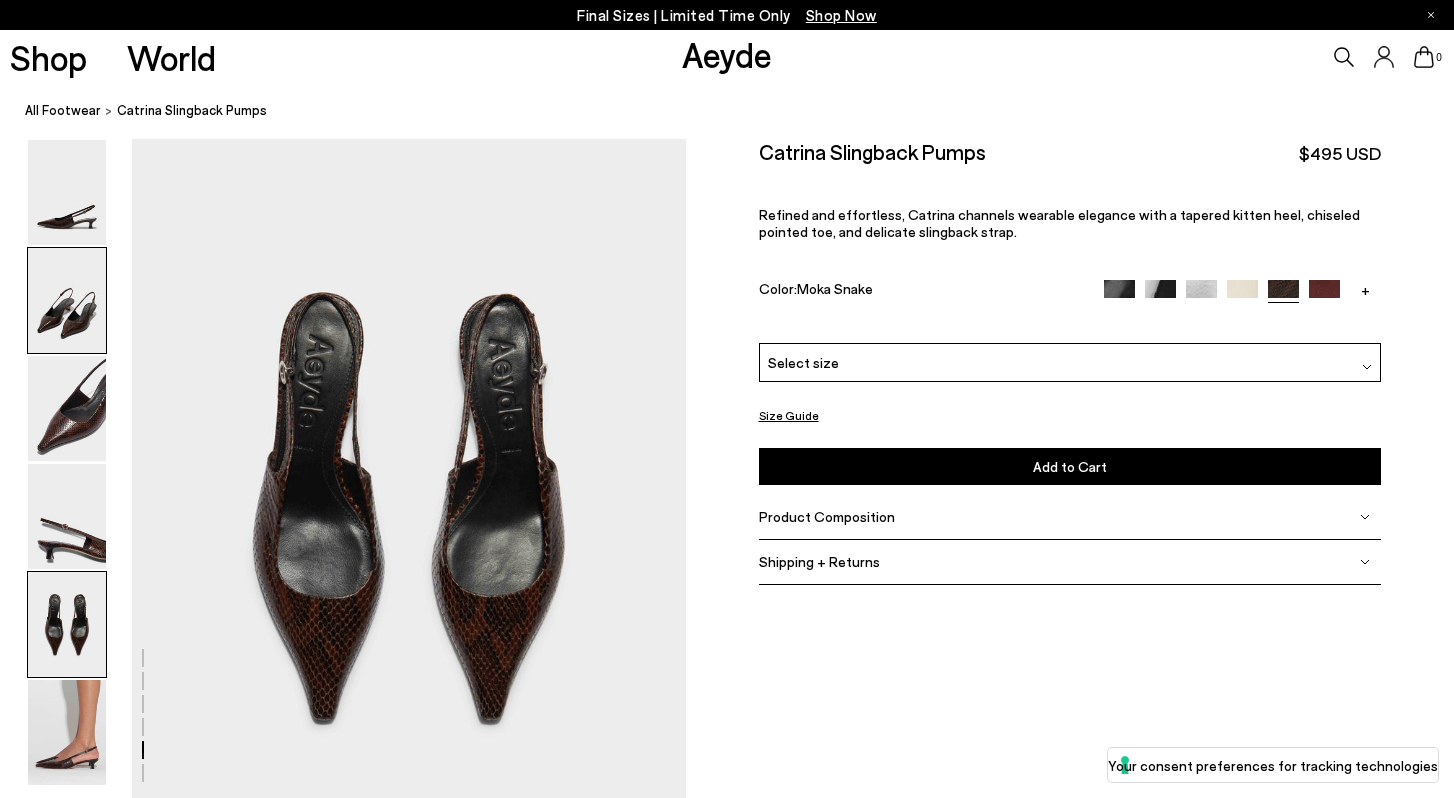 click at bounding box center [67, 300] 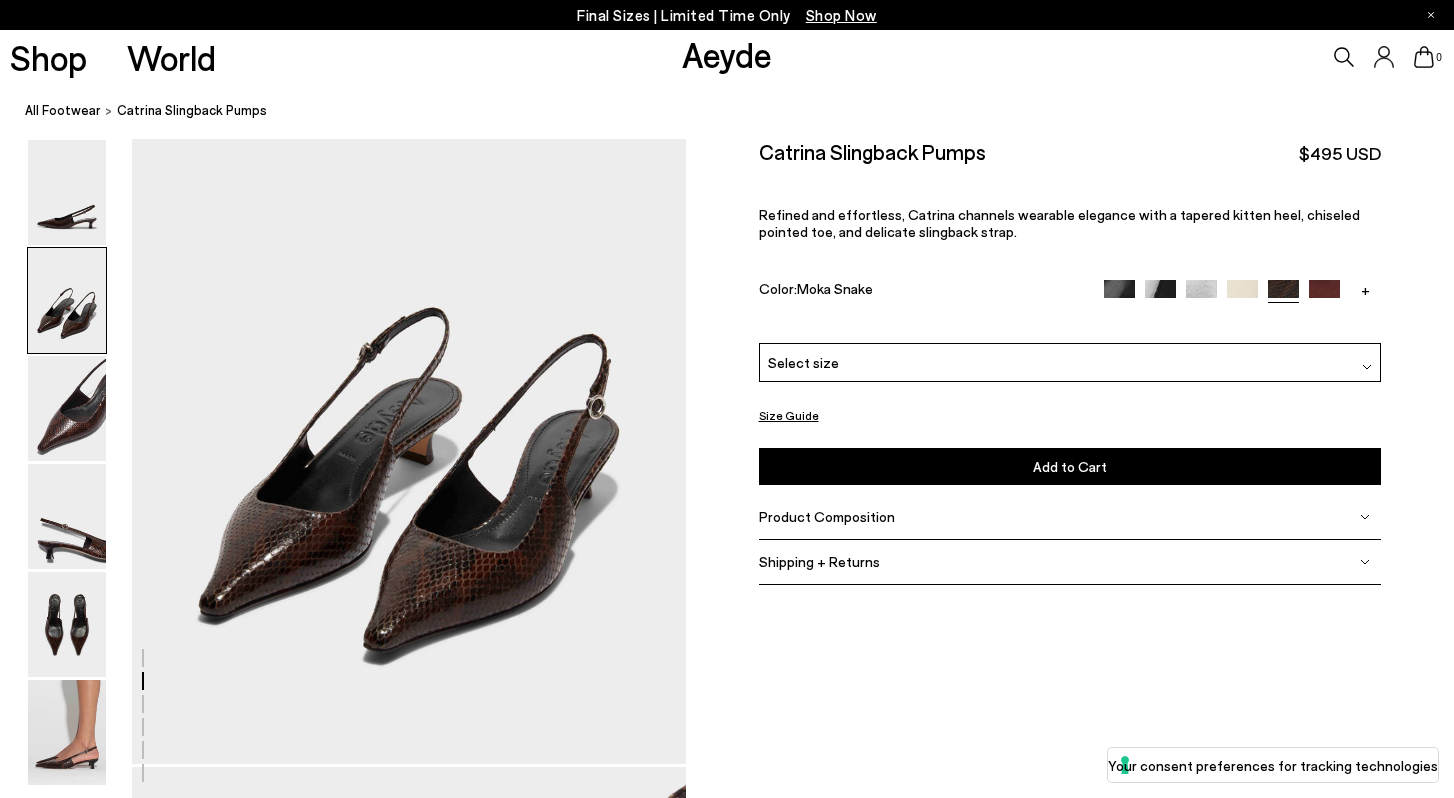 scroll, scrollTop: 801, scrollLeft: 0, axis: vertical 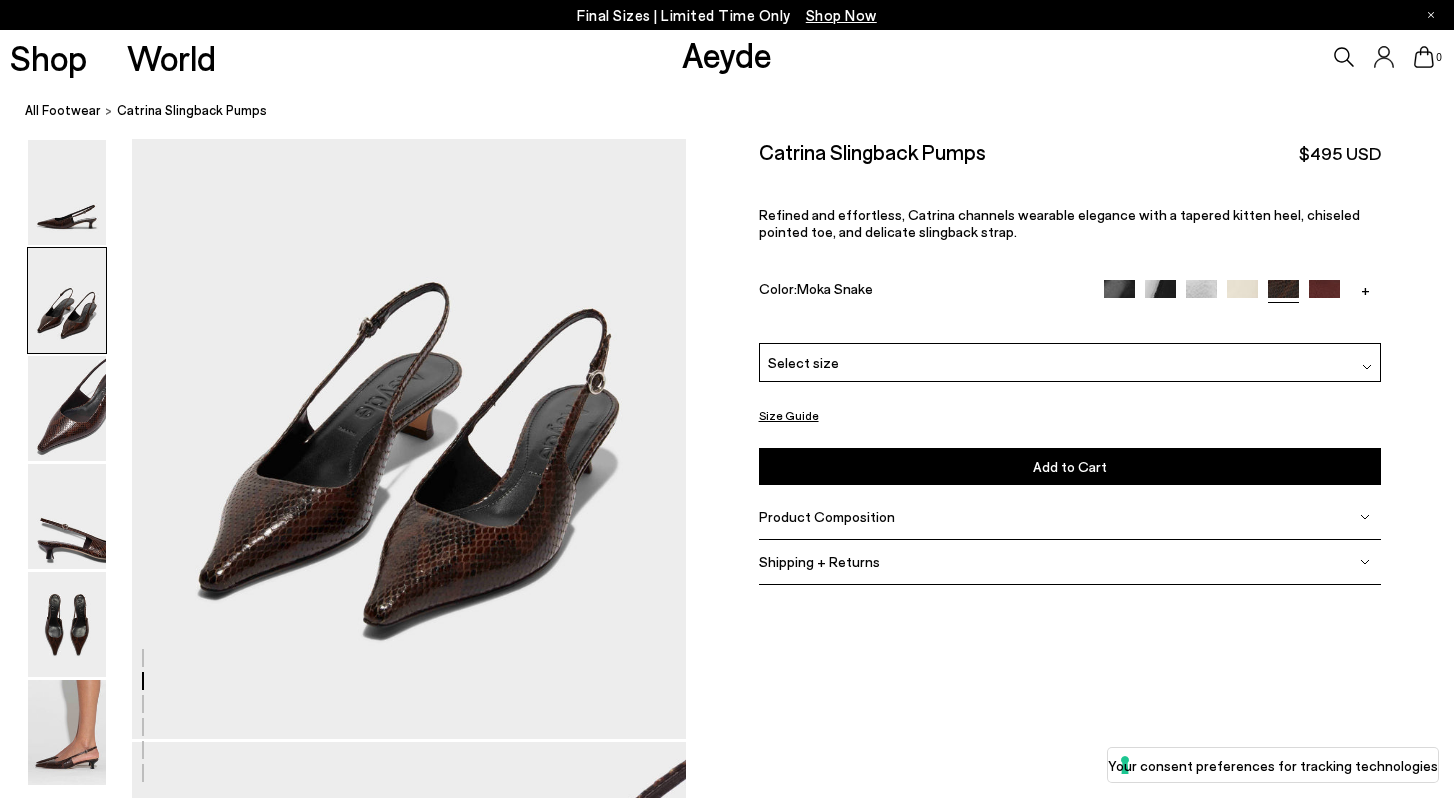 click at bounding box center (1242, 295) 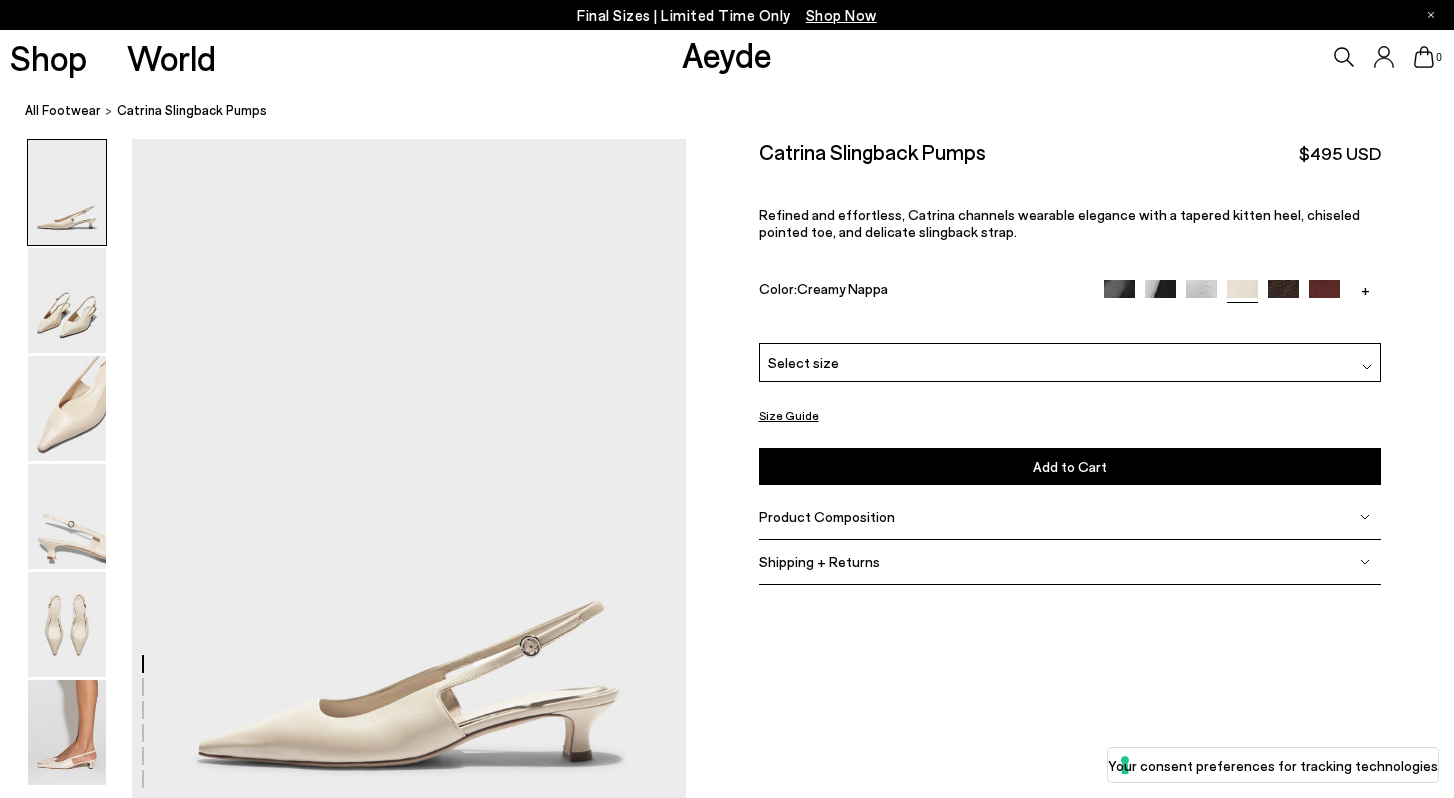 scroll, scrollTop: 0, scrollLeft: 0, axis: both 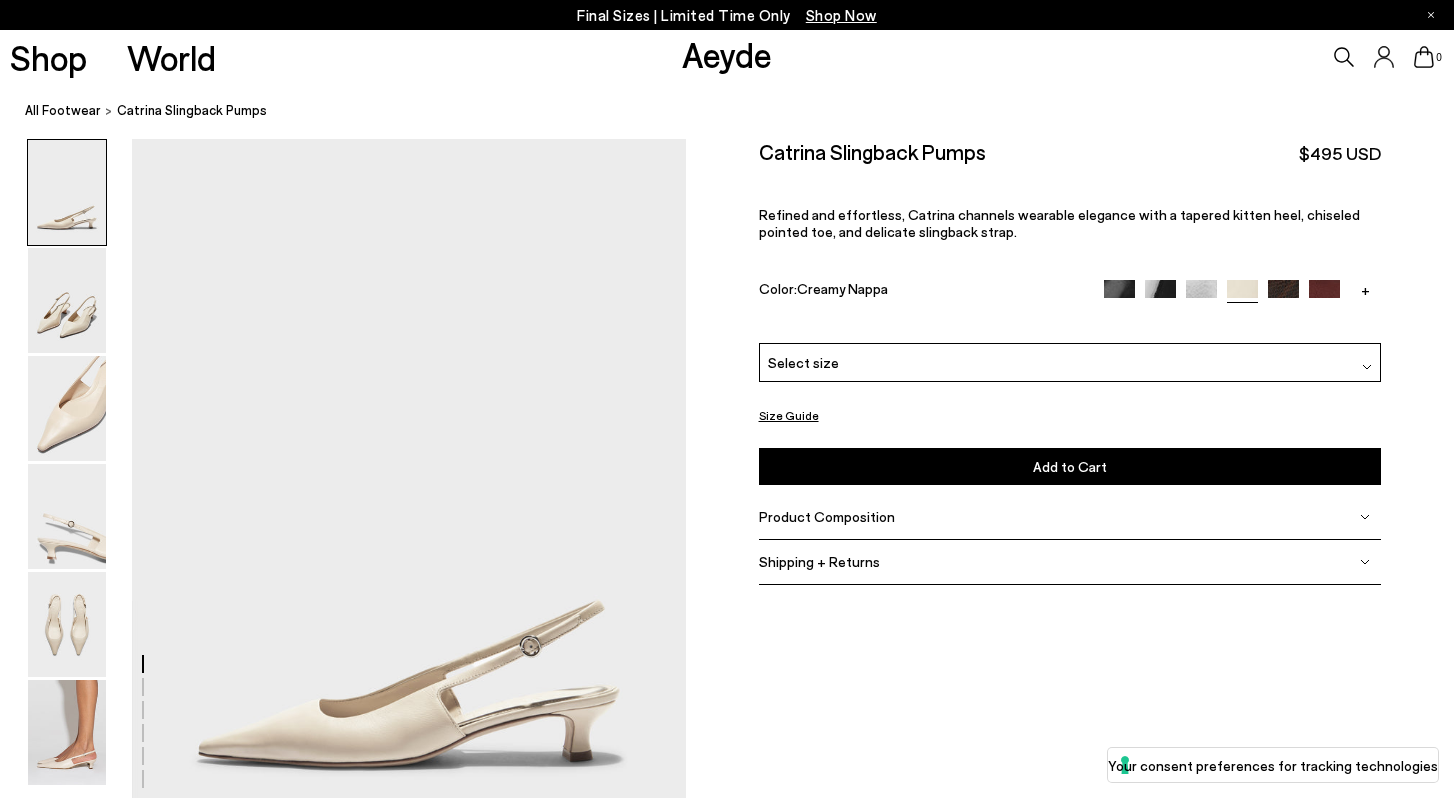 click at bounding box center (1160, 295) 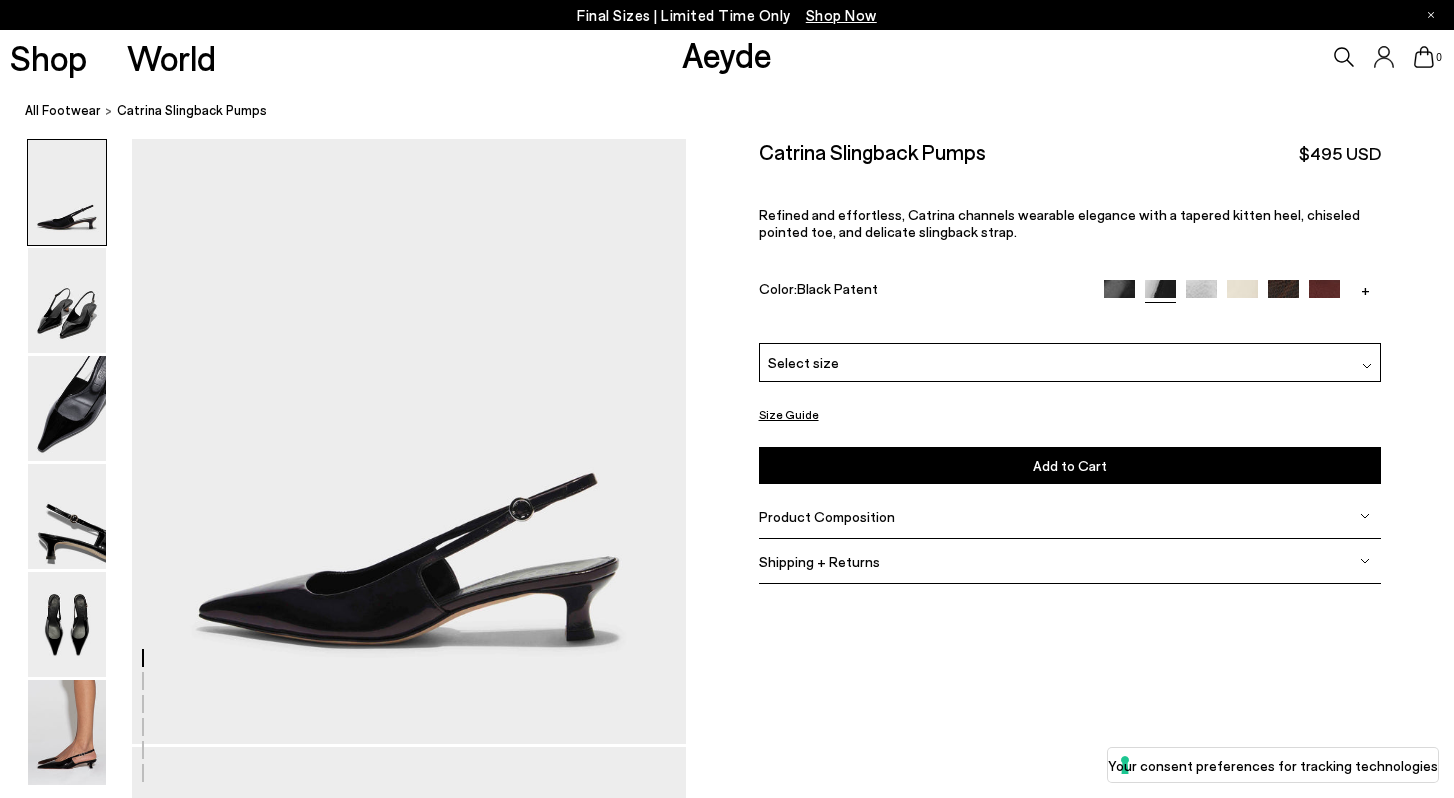 scroll, scrollTop: 0, scrollLeft: 0, axis: both 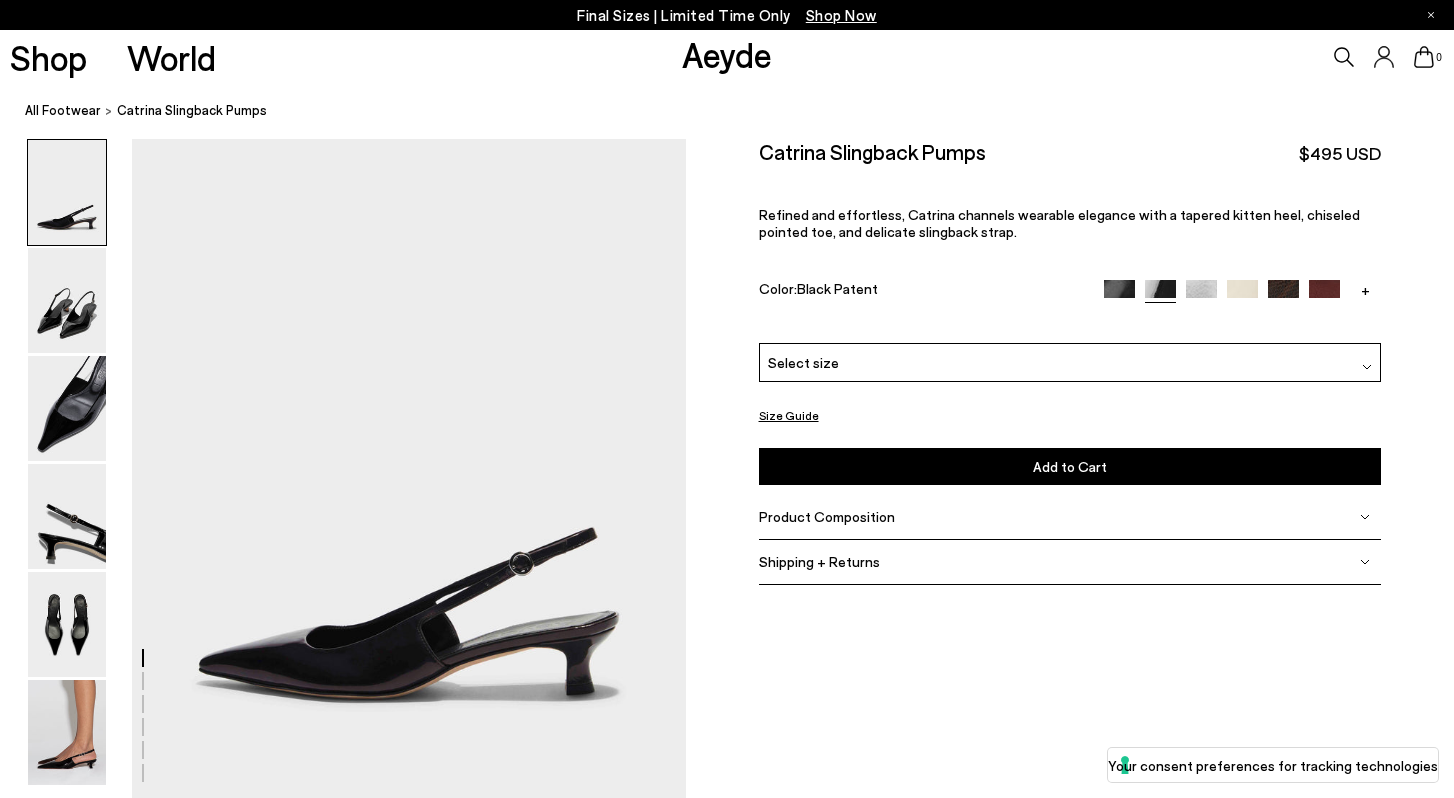 click at bounding box center (1119, 295) 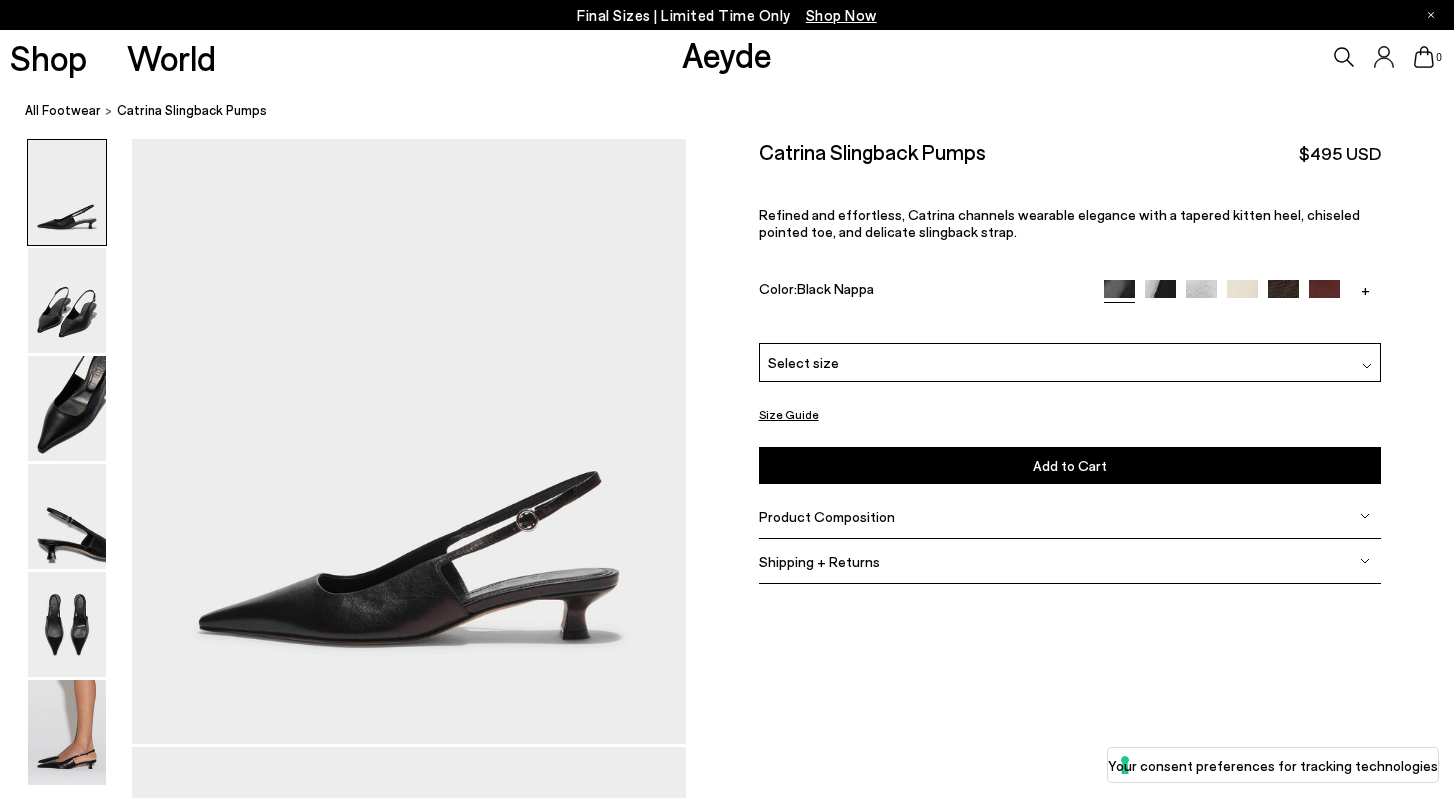 scroll, scrollTop: 0, scrollLeft: 0, axis: both 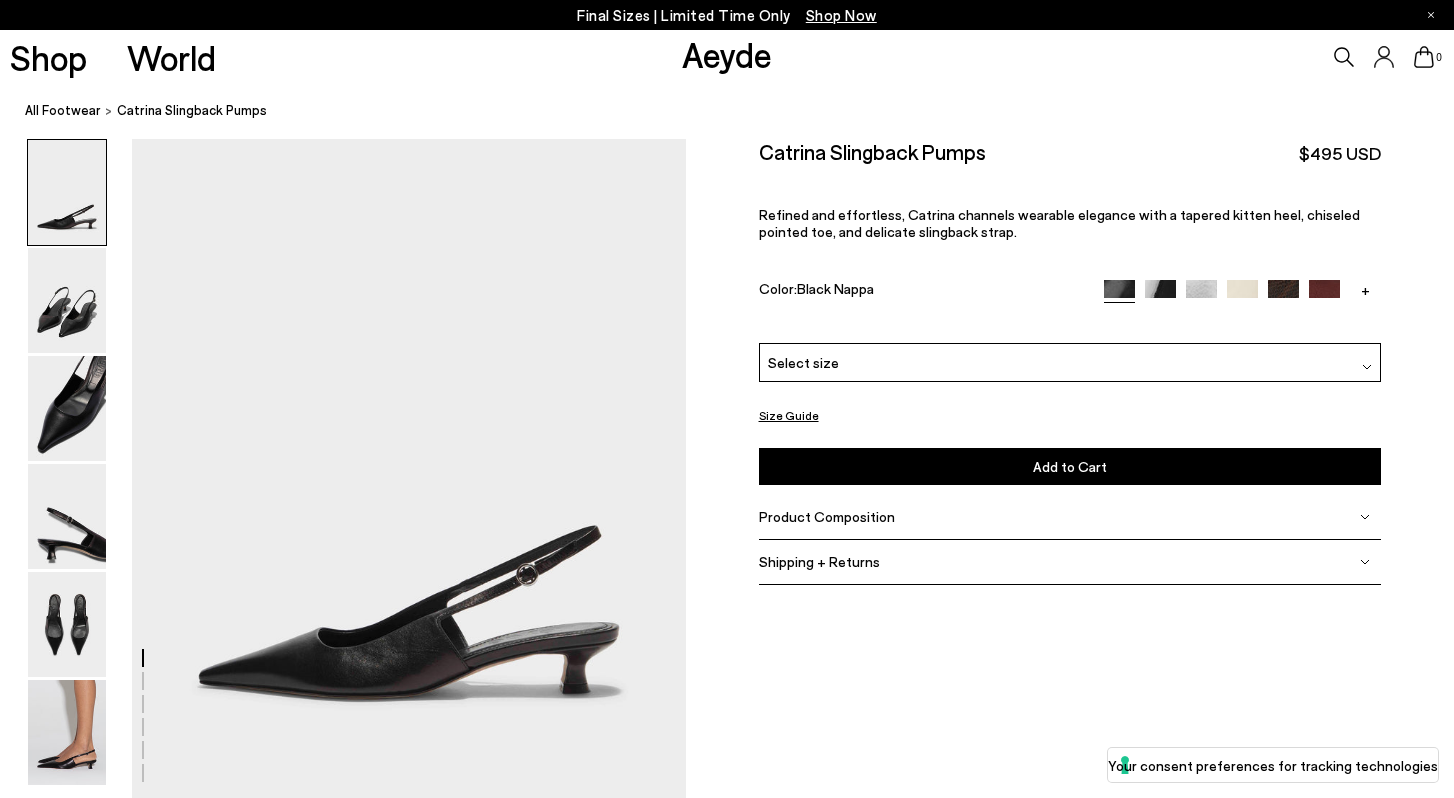 click at bounding box center (1324, 295) 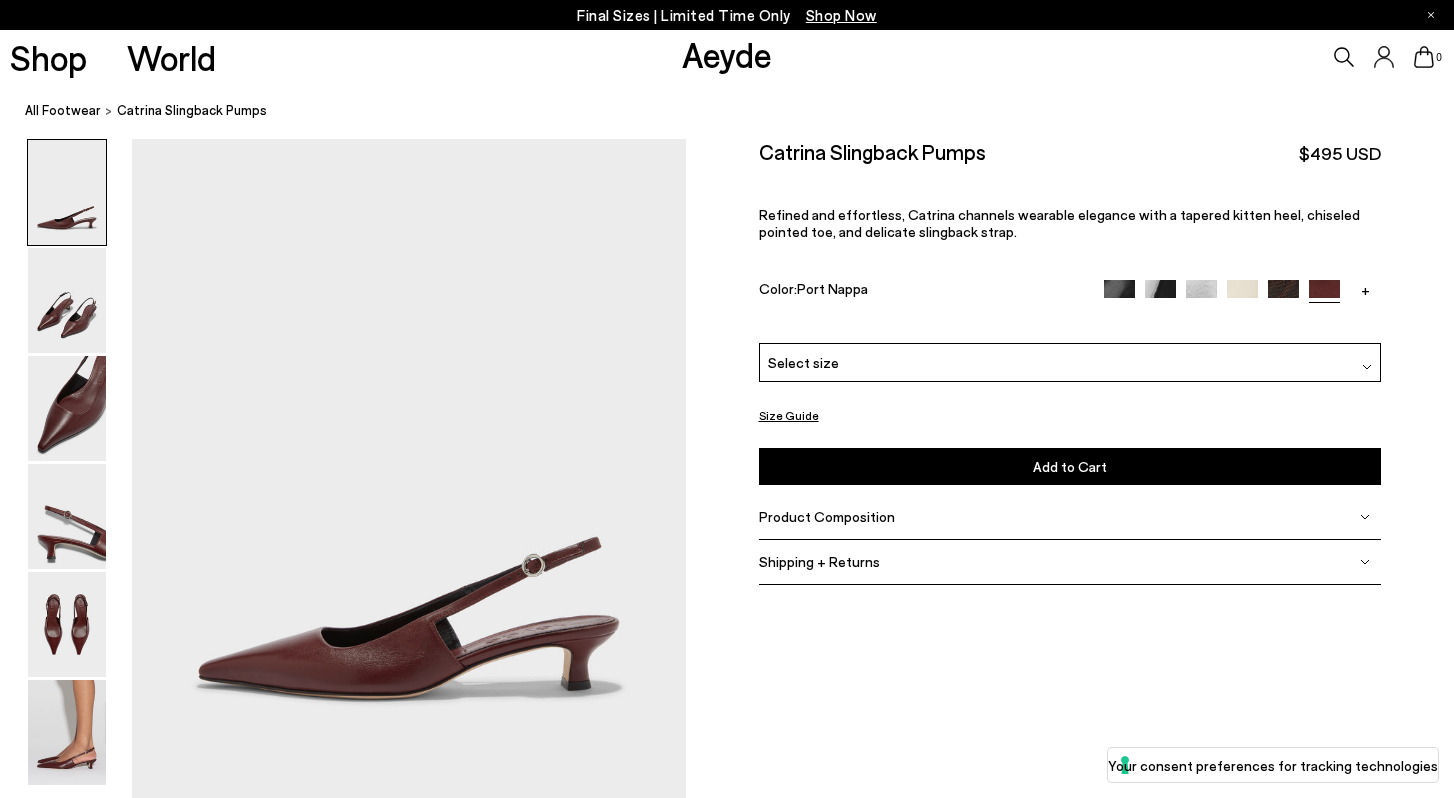 scroll, scrollTop: 0, scrollLeft: 0, axis: both 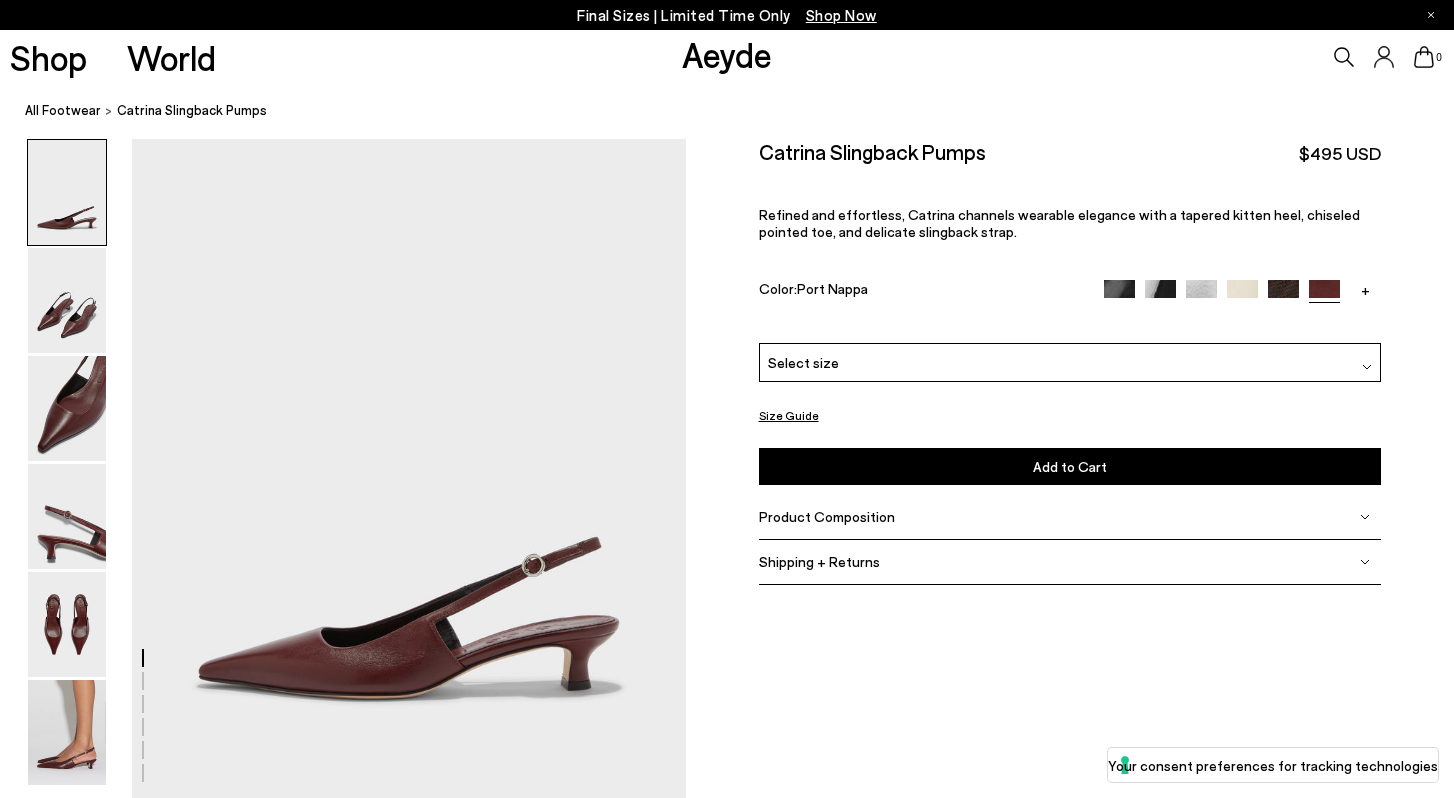 click at bounding box center (1283, 295) 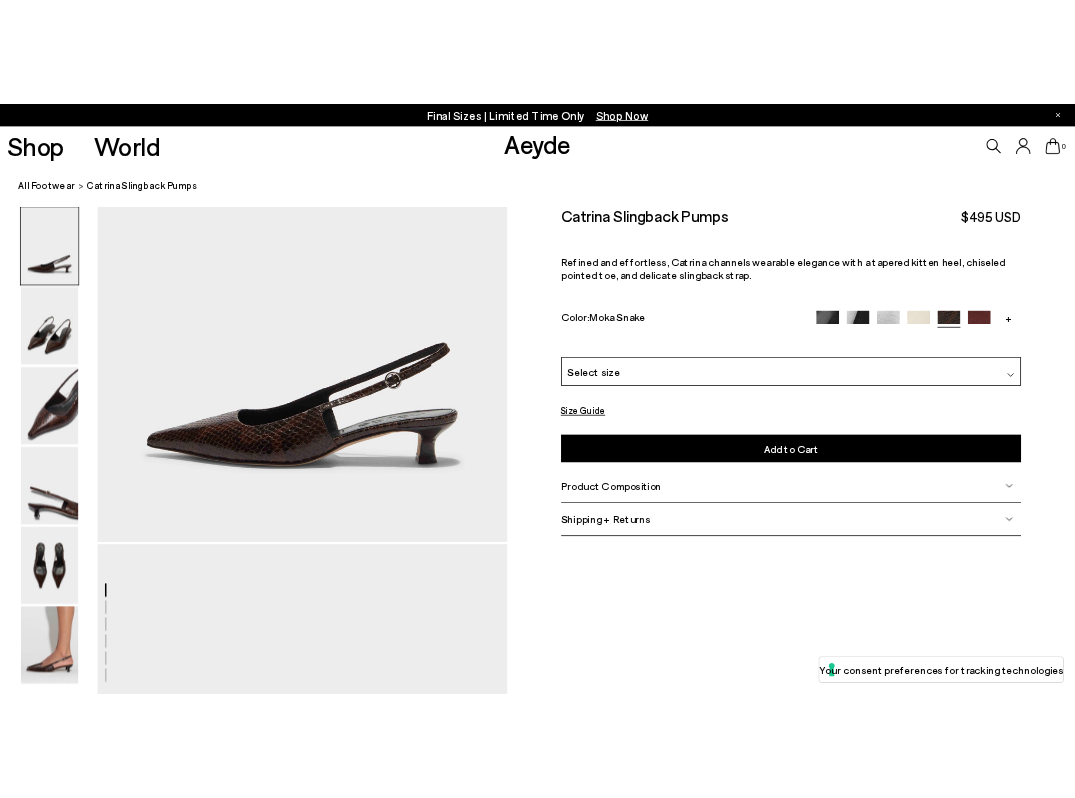 scroll, scrollTop: 265, scrollLeft: 0, axis: vertical 